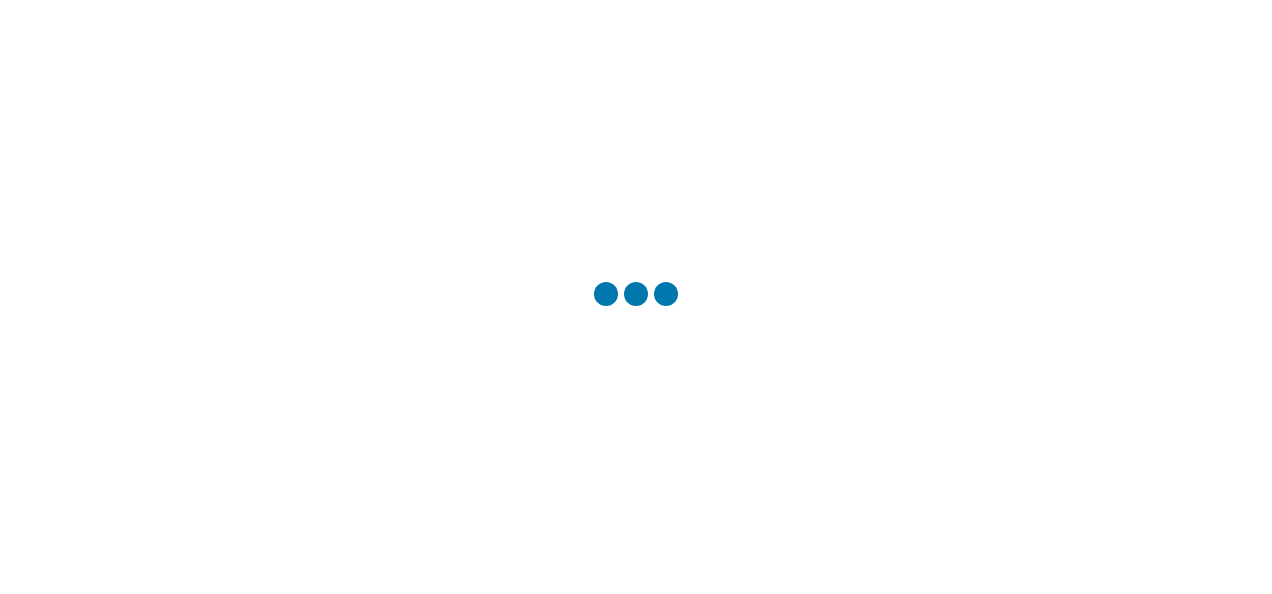 scroll, scrollTop: 0, scrollLeft: 0, axis: both 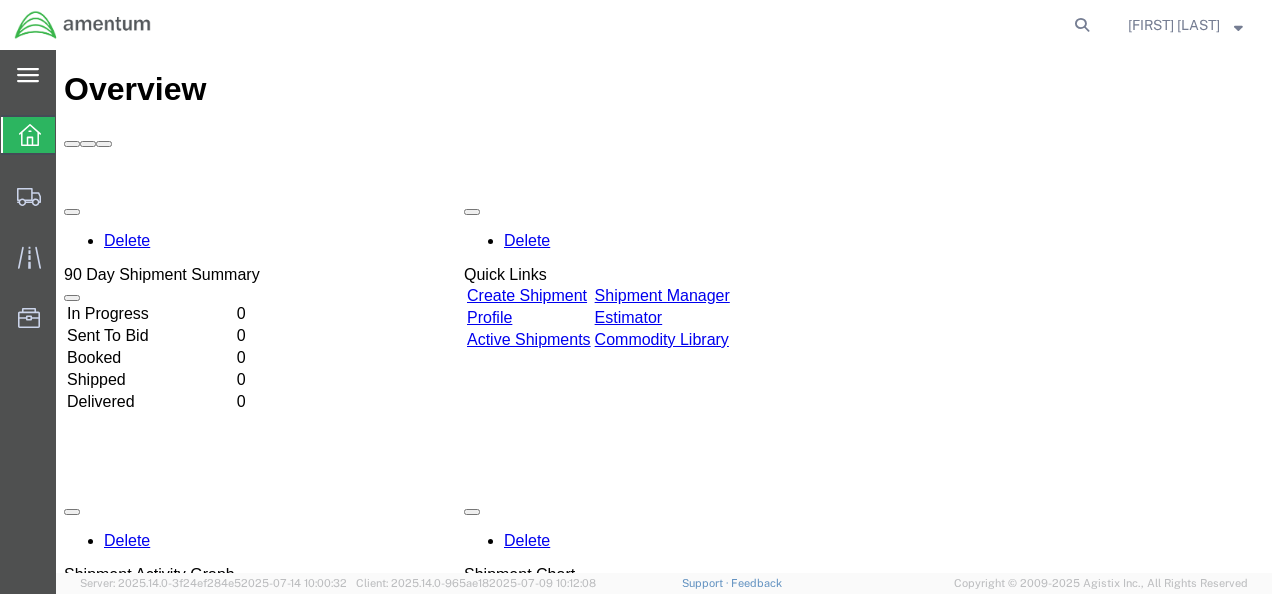 click 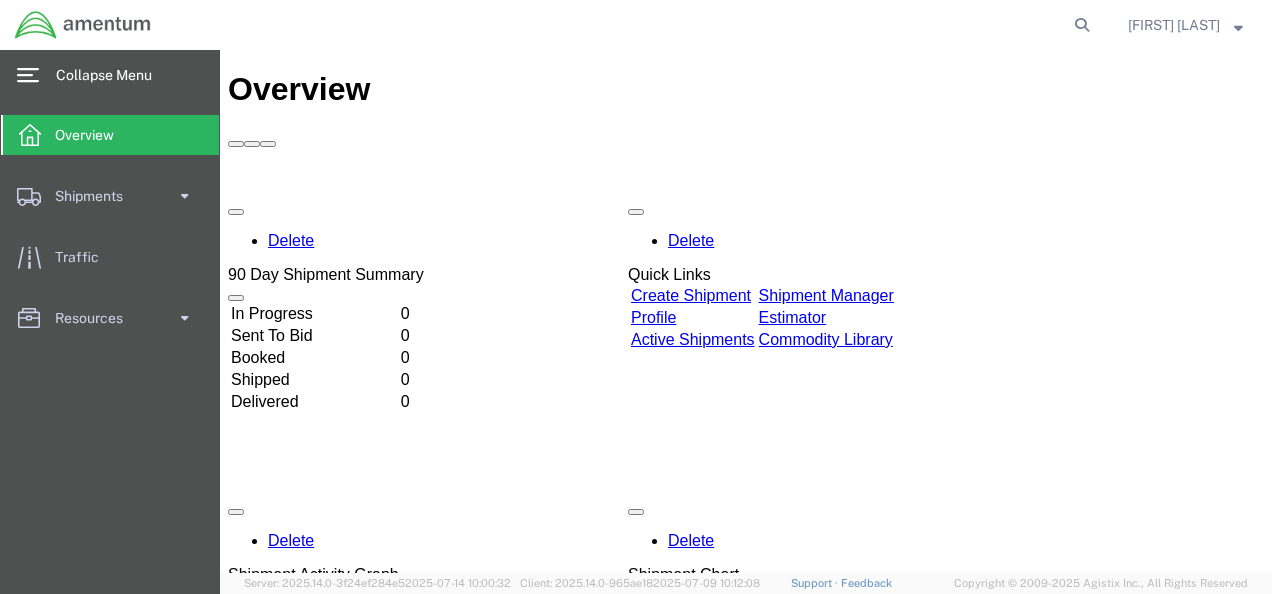 click 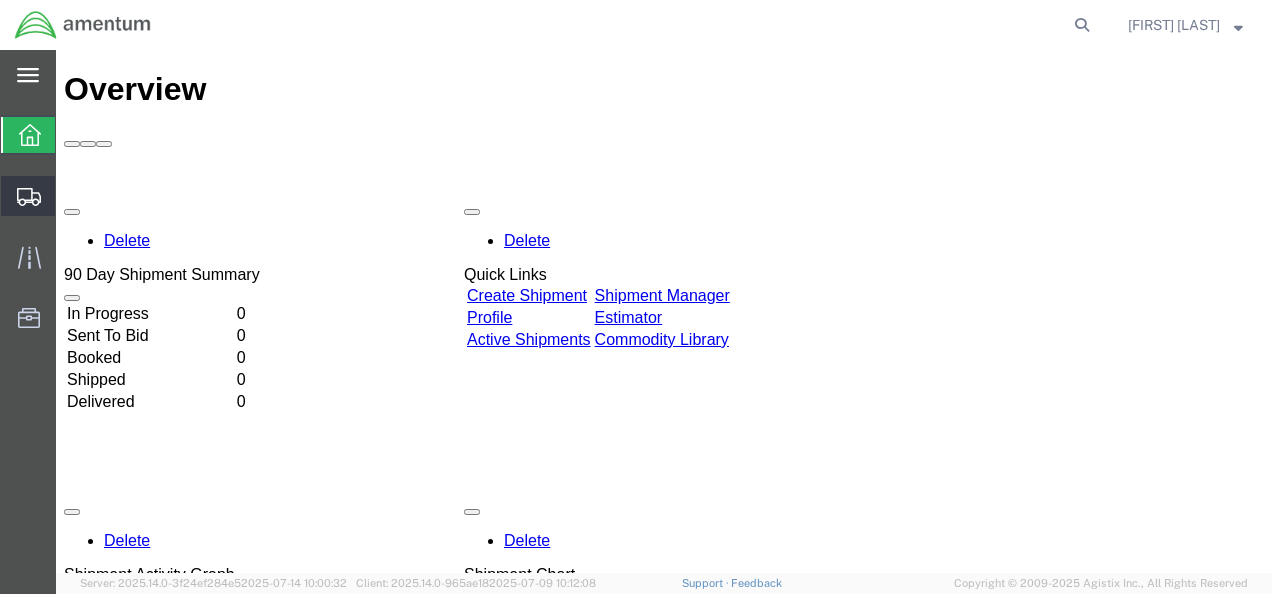 click on "Shipments" 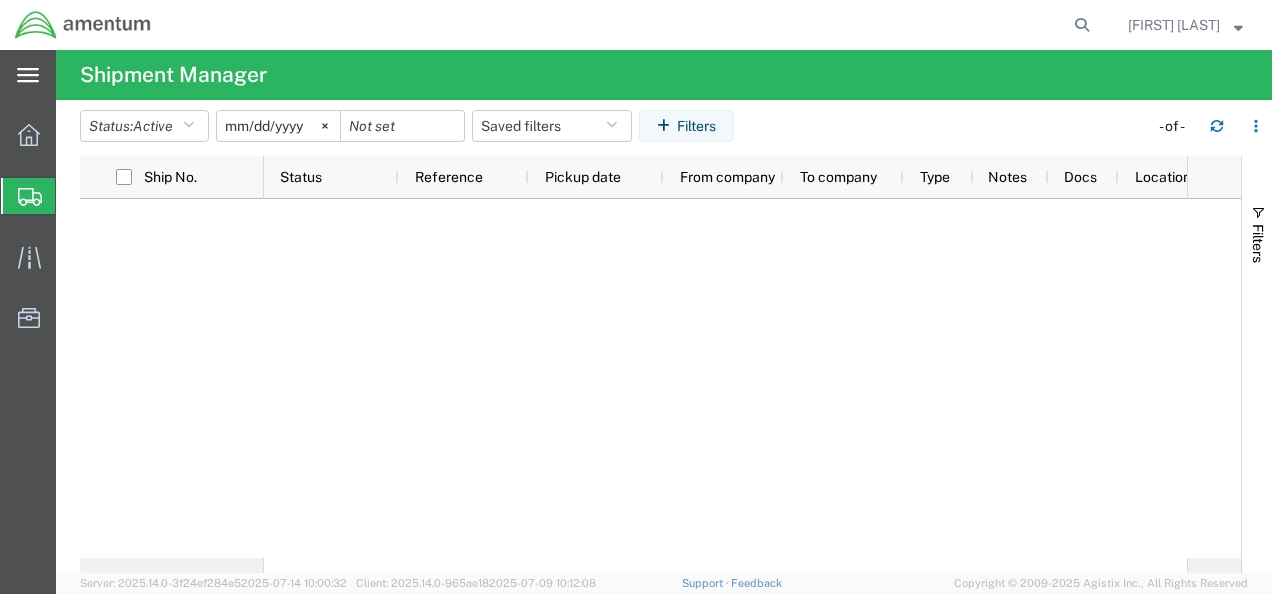 click on "Create Shipment" 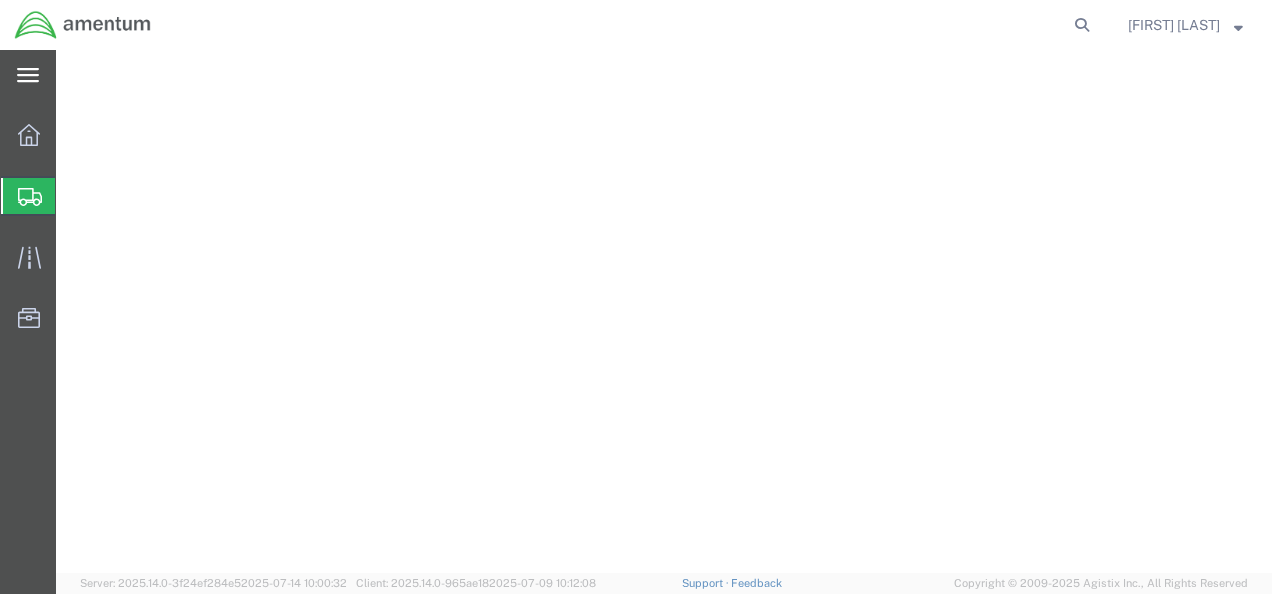 scroll, scrollTop: 0, scrollLeft: 0, axis: both 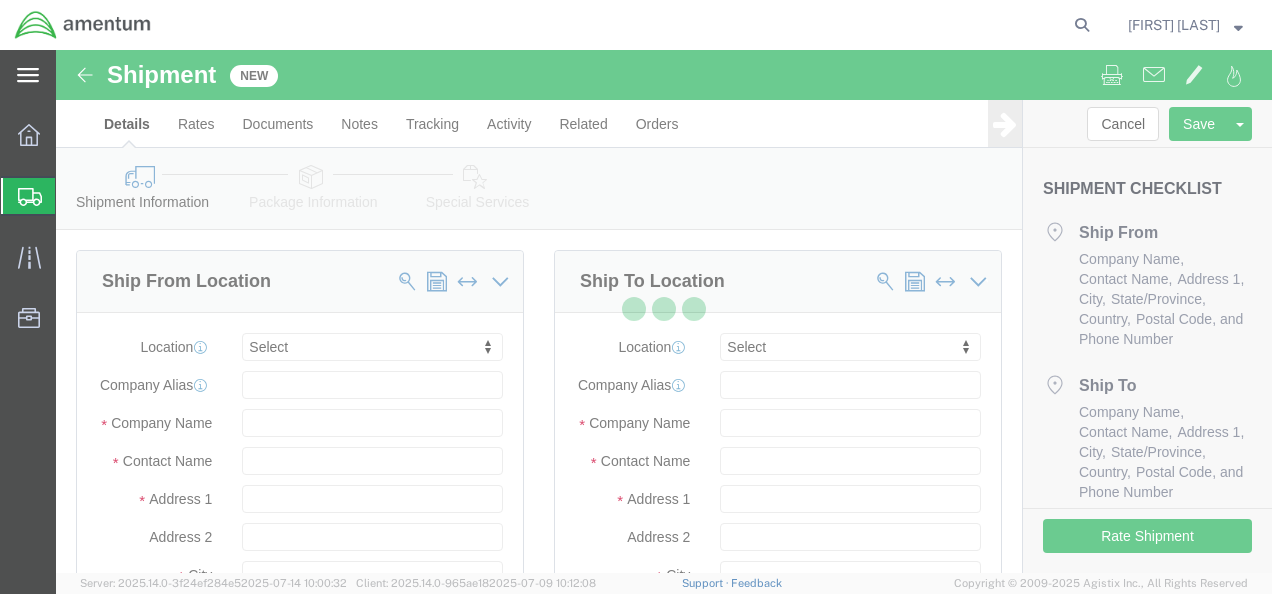 select 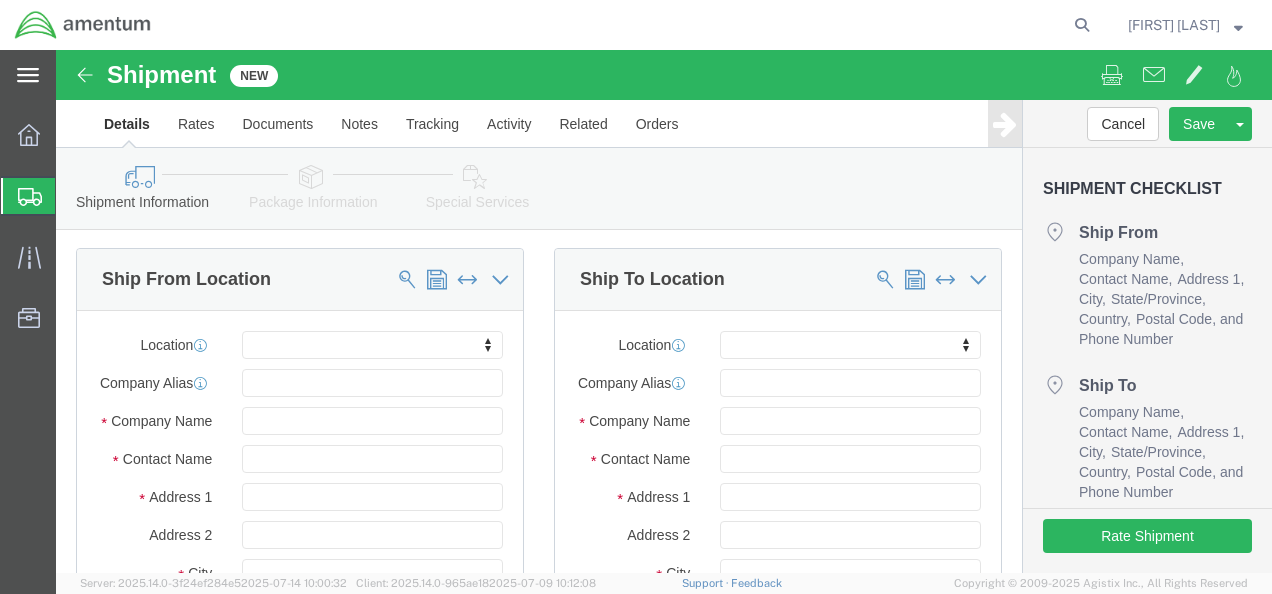 scroll, scrollTop: 0, scrollLeft: 0, axis: both 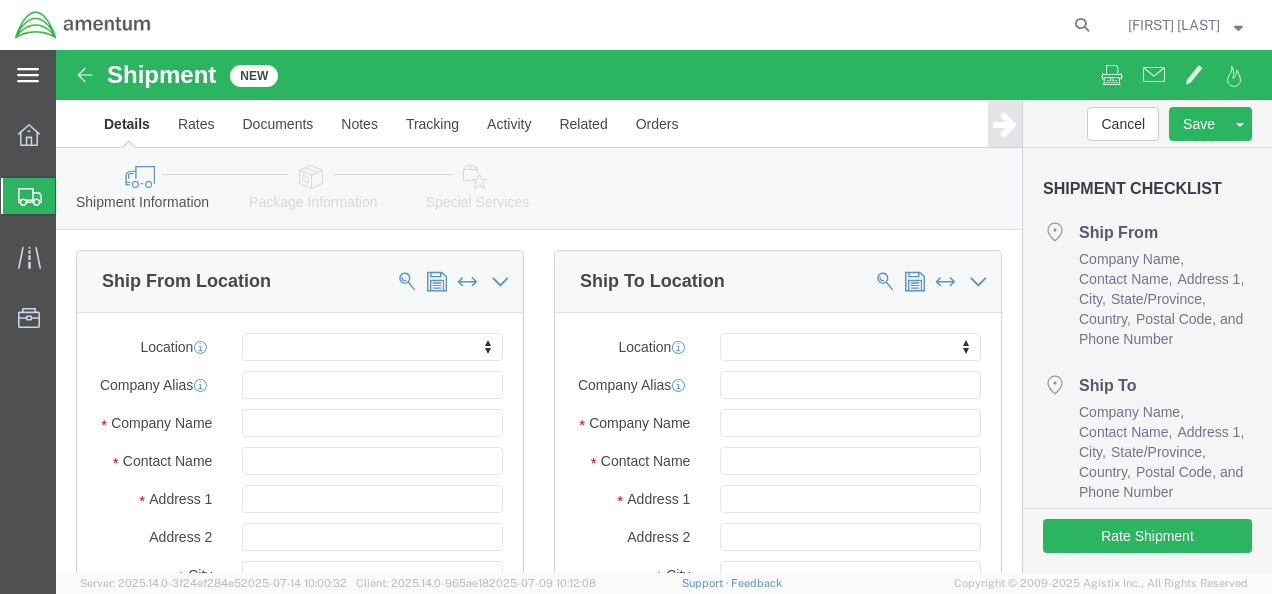 click on "Shipment Information Package Information Special Services" 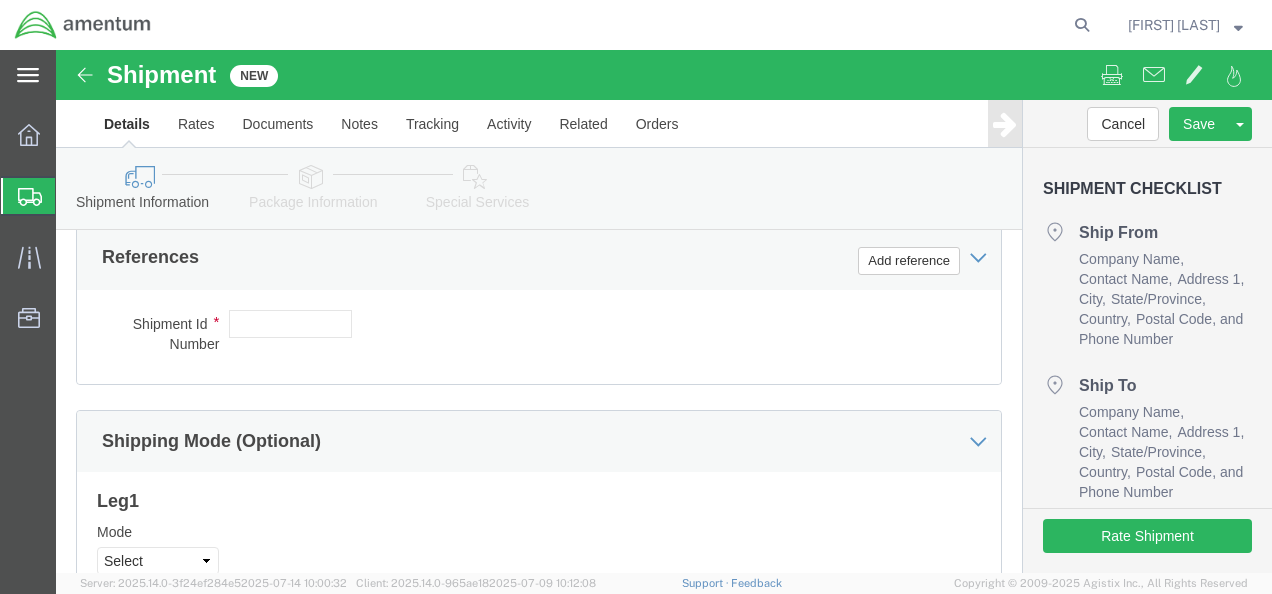 scroll, scrollTop: 882, scrollLeft: 0, axis: vertical 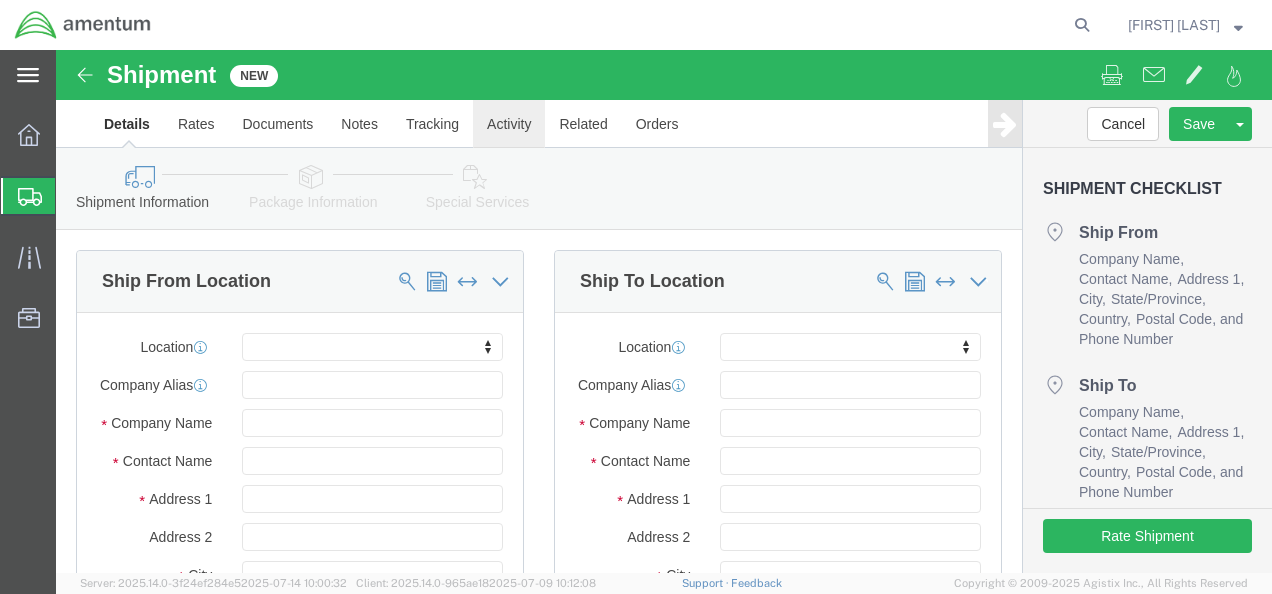 click on "Activity" 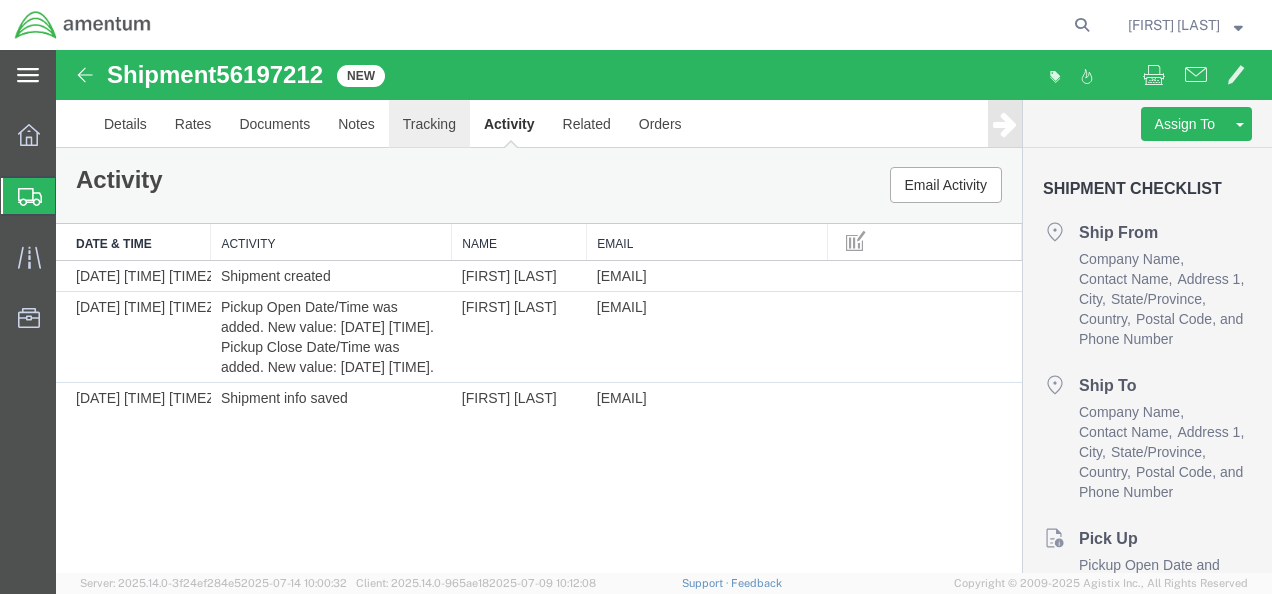 click on "Tracking" at bounding box center (429, 124) 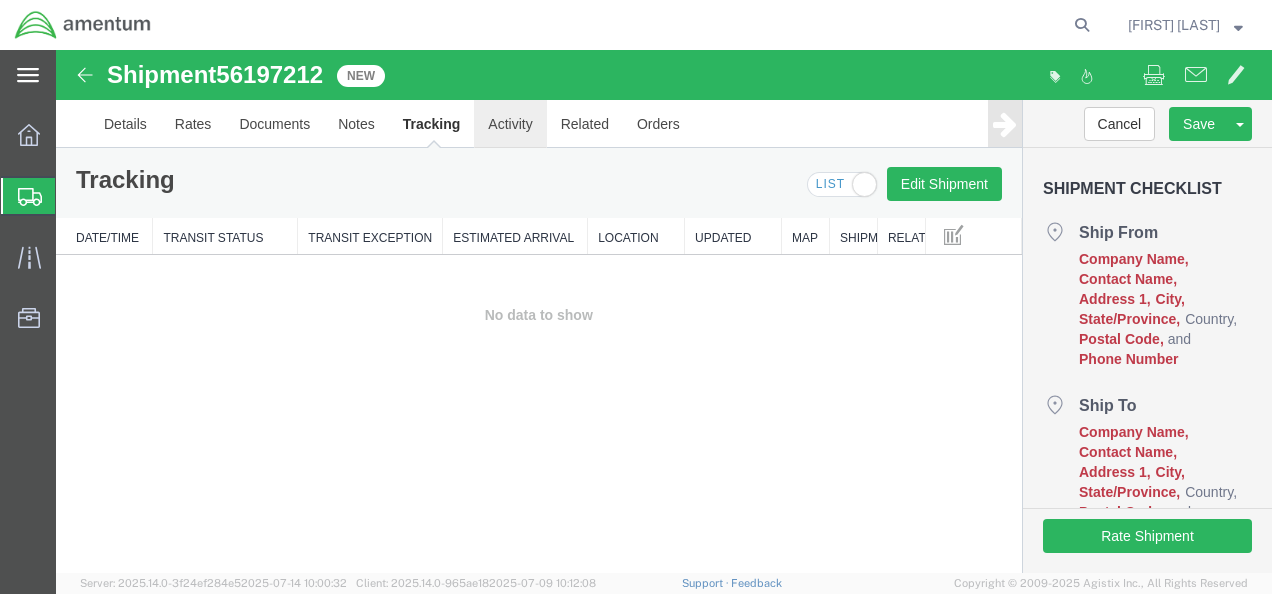click on "Activity" at bounding box center (510, 124) 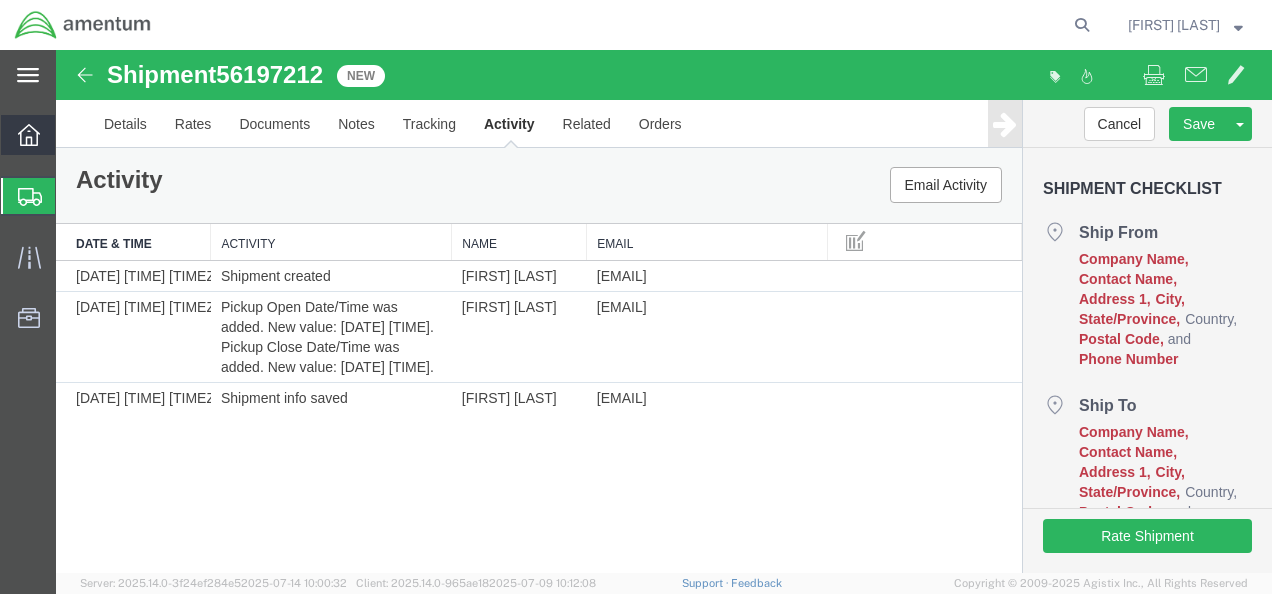 click 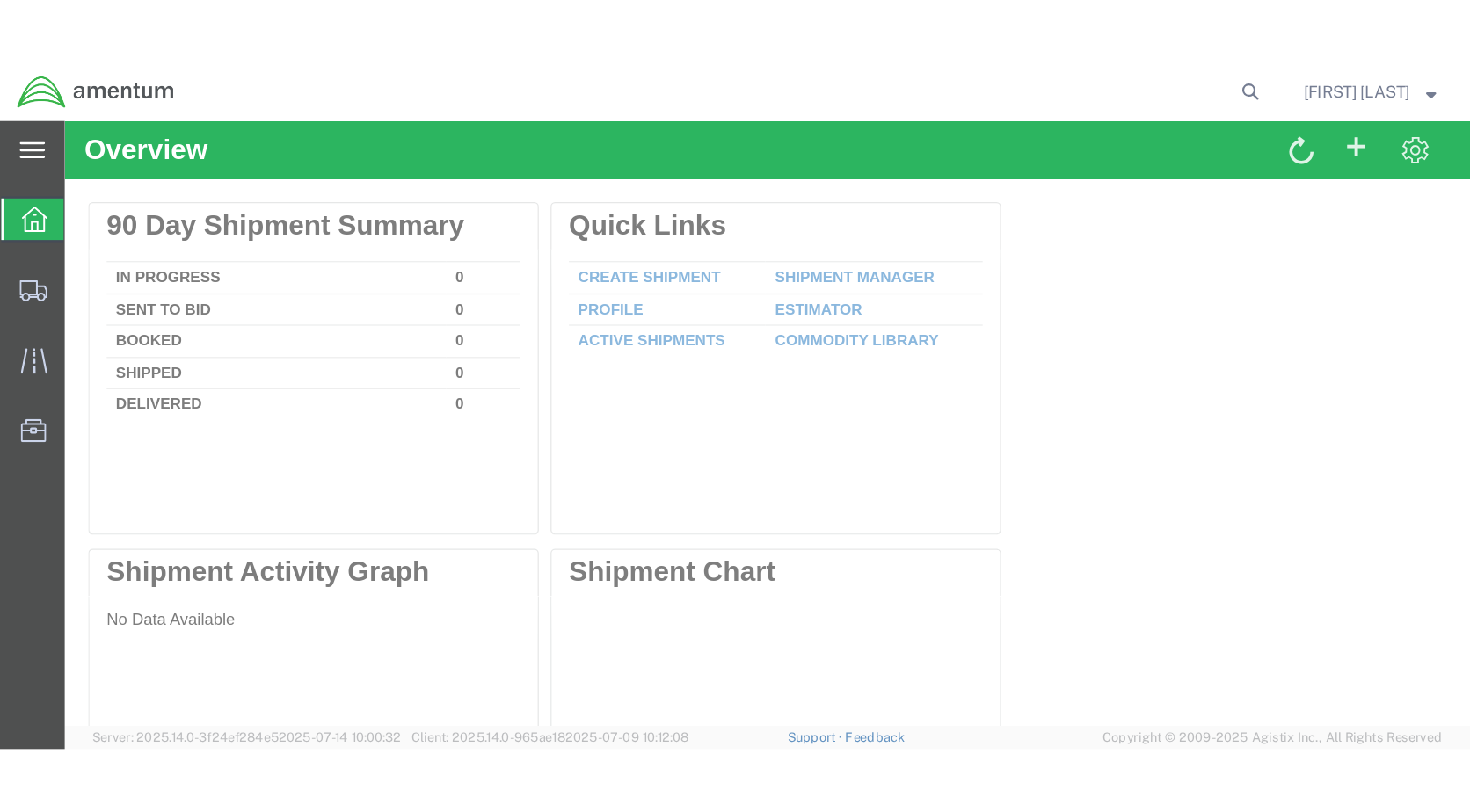 scroll, scrollTop: 0, scrollLeft: 0, axis: both 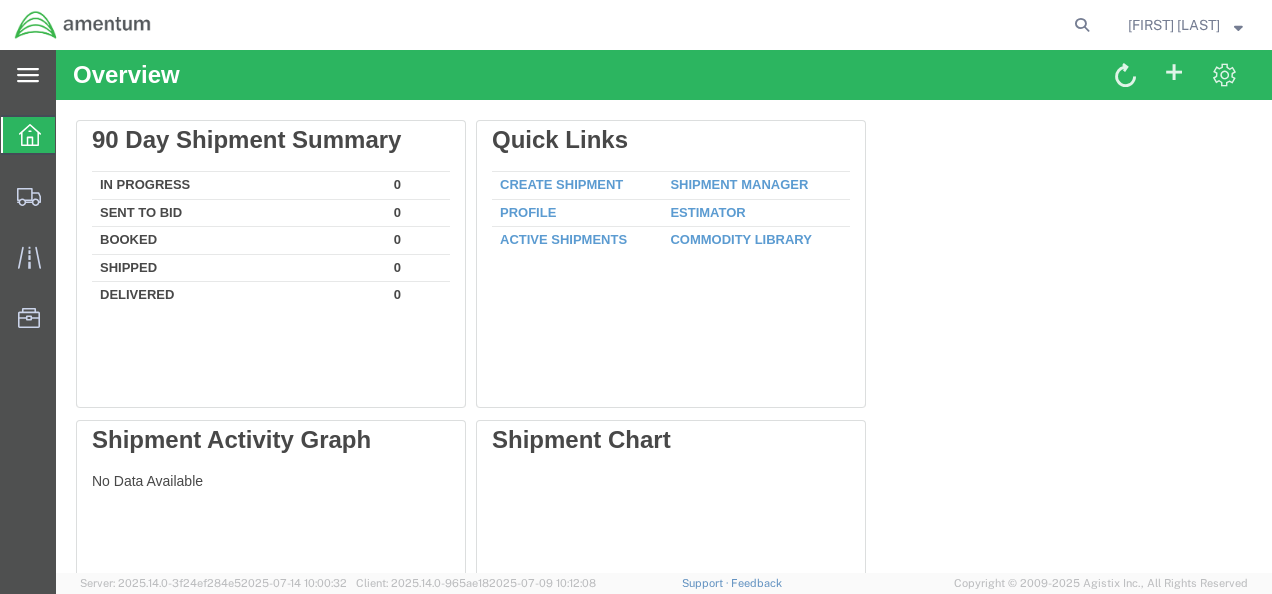 click on "Delete
90 Day Shipment Summary
In Progress
0
Sent To Bid
0
Booked
0
Shipped
0
Delivered
0
Delete
Quick Links
Create Shipment
Shipment Manager
Profile
Estimator
Active Shipments
Commodity Library
Delete
Shipment Activity Graph
No Data Available" at bounding box center (664, 570) 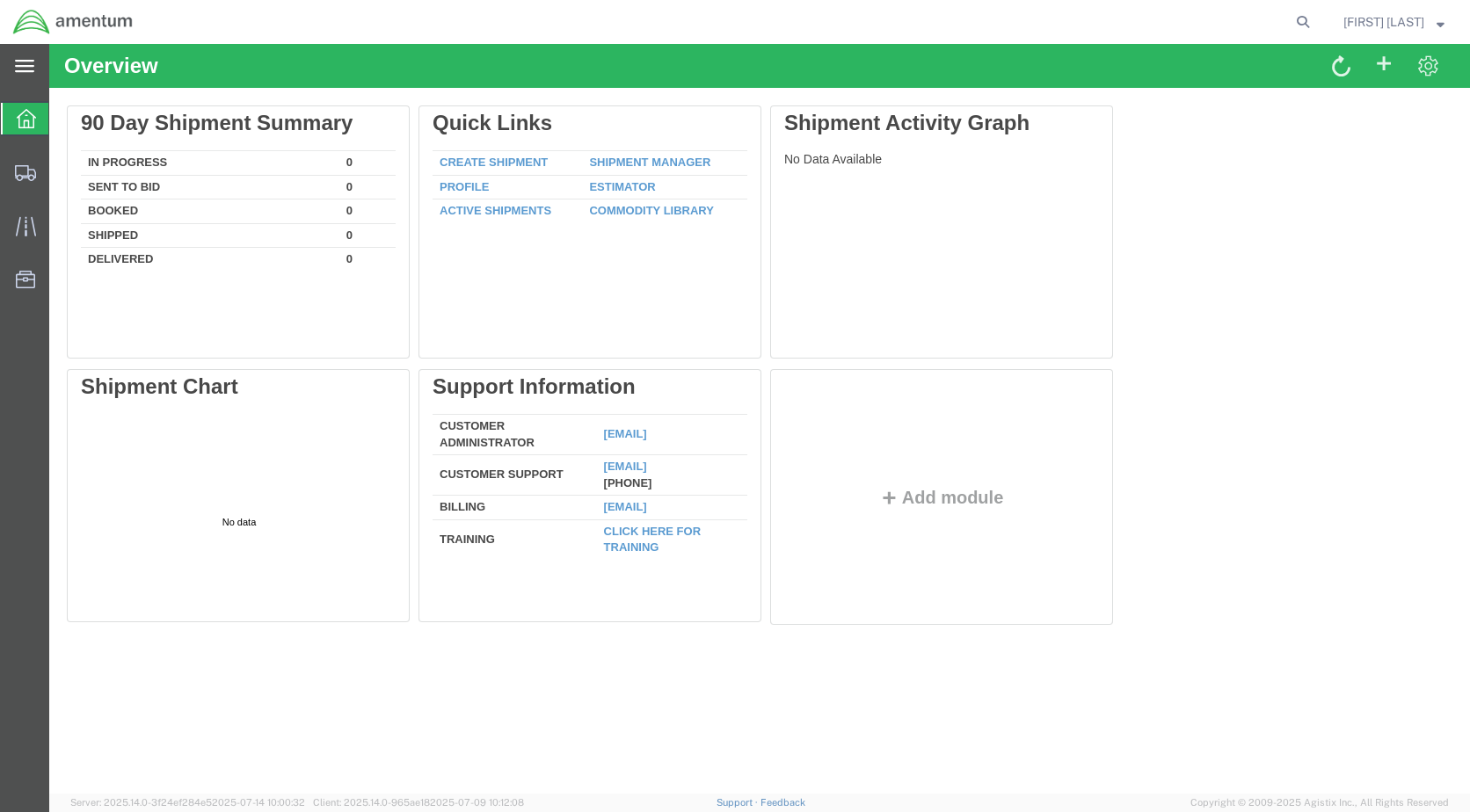 click on "Delete
90 Day Shipment Summary
In Progress
0
Sent To Bid
0
Booked
0
Shipped
0
Delivered
0
Delete
Quick Links
Create Shipment
Shipment Manager
Profile
Estimator
Active Shipments
Commodity Library
Delete
Shipment Activity Graph
No Data Available" at bounding box center [760, 369] 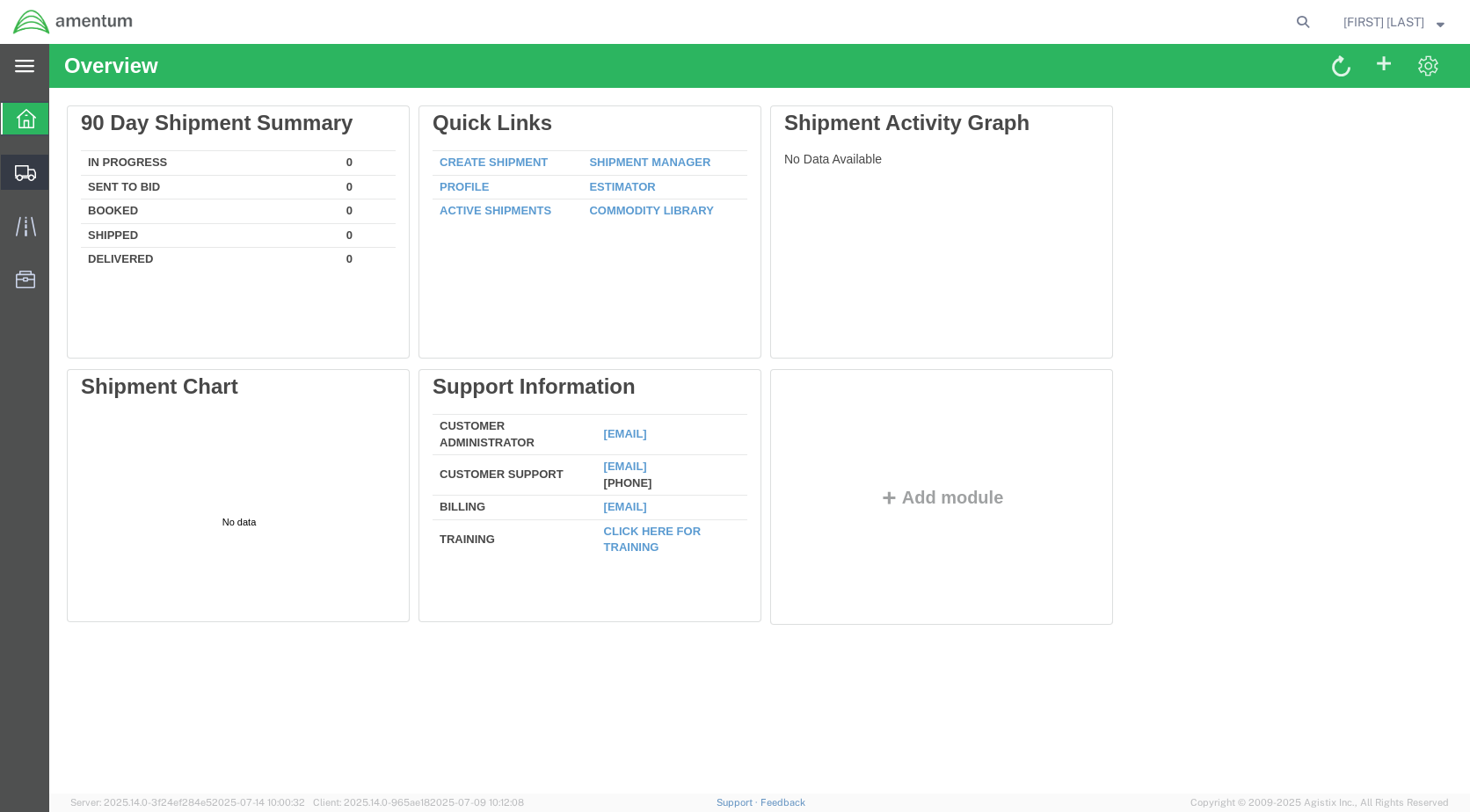 click on "Shipment Manager" 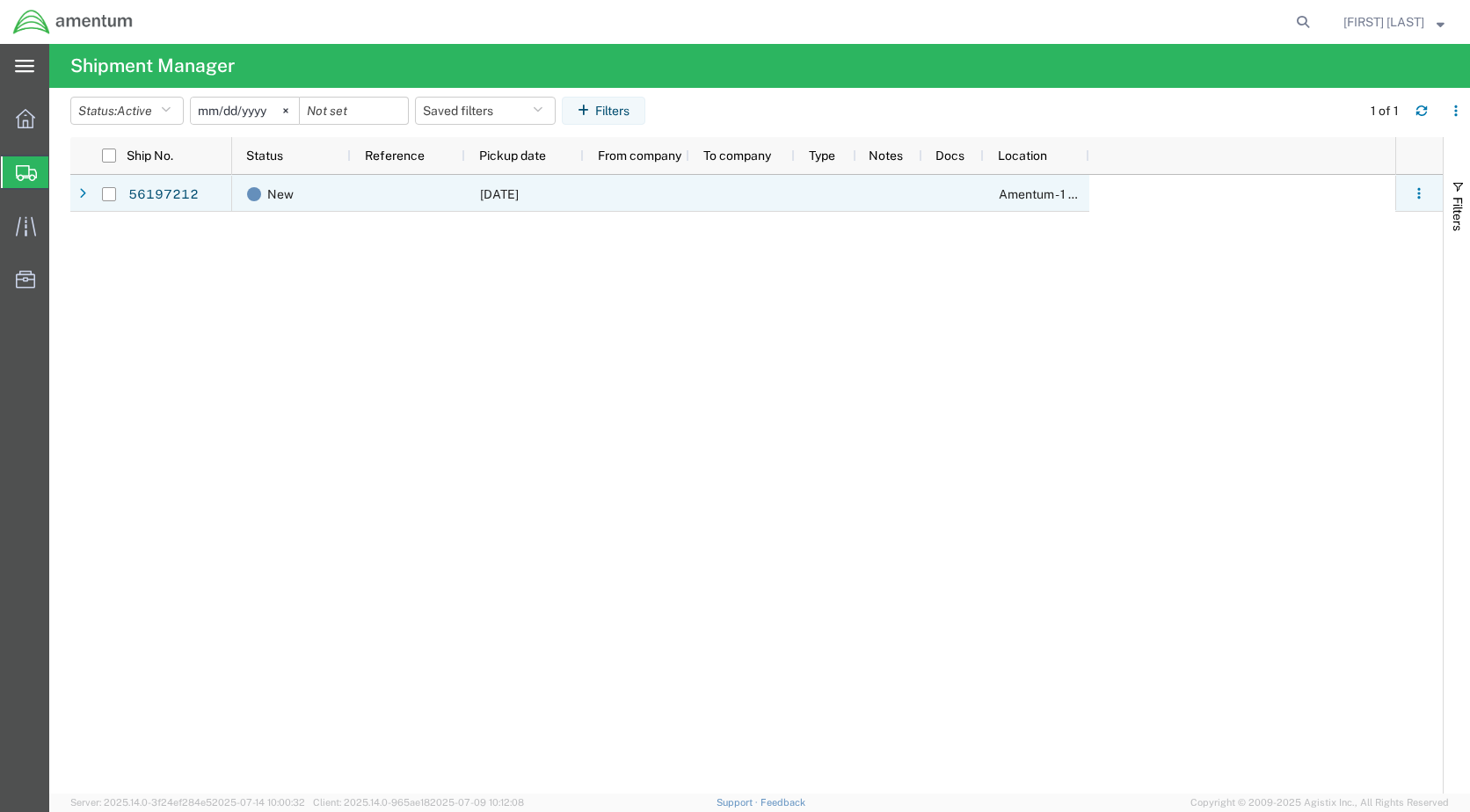click 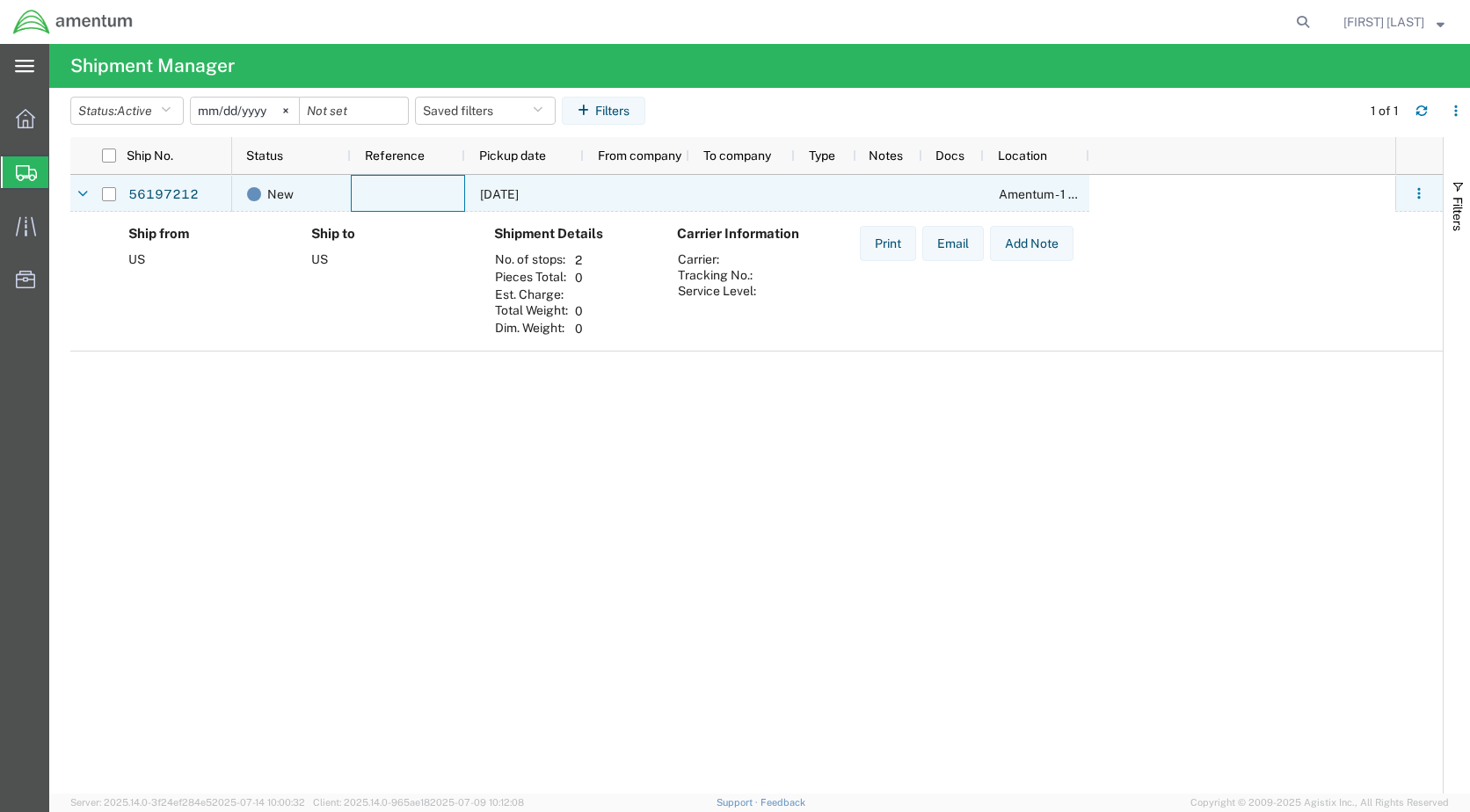 click on "[DATE]" 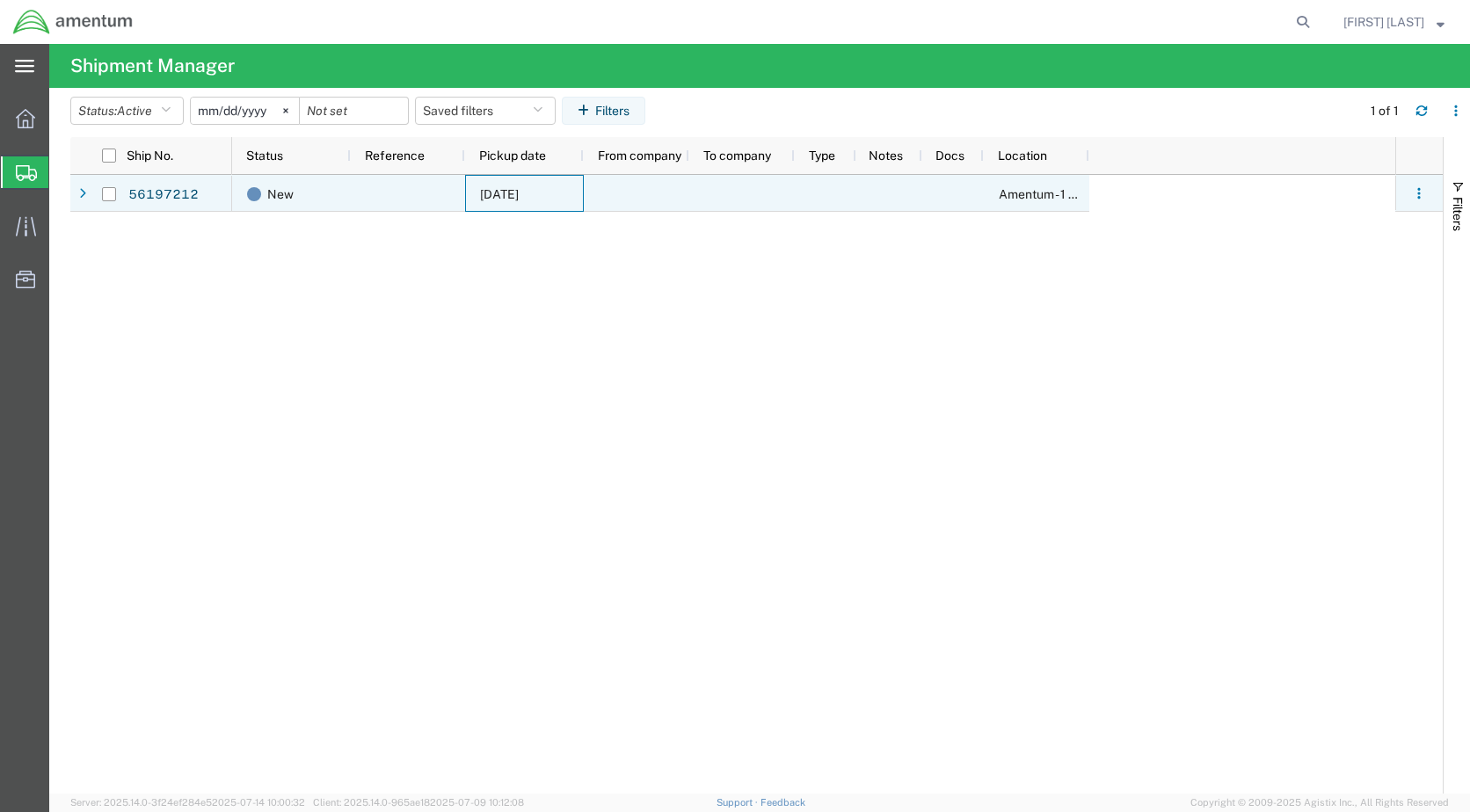 click on "[DATE]" 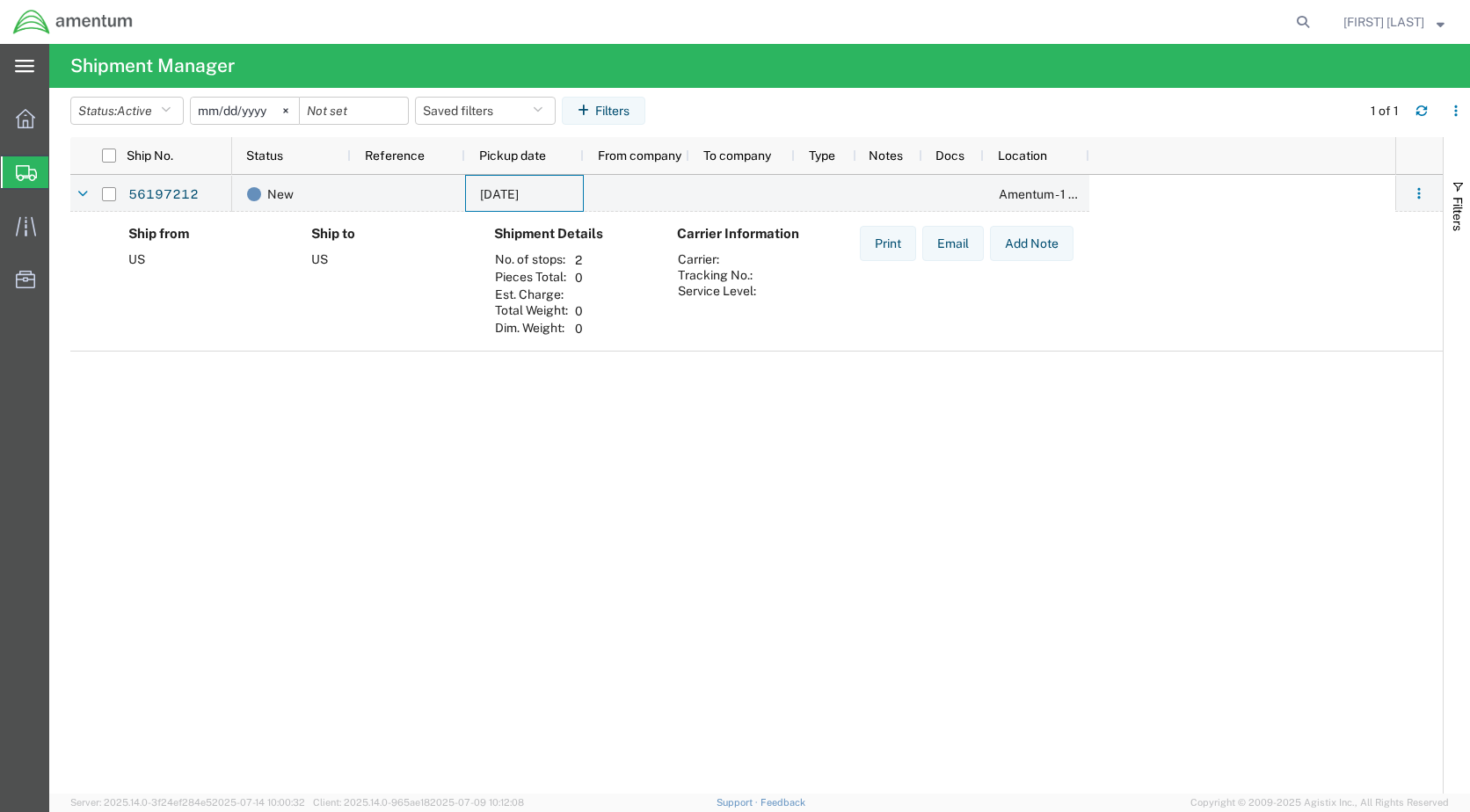 click on "Shipments" 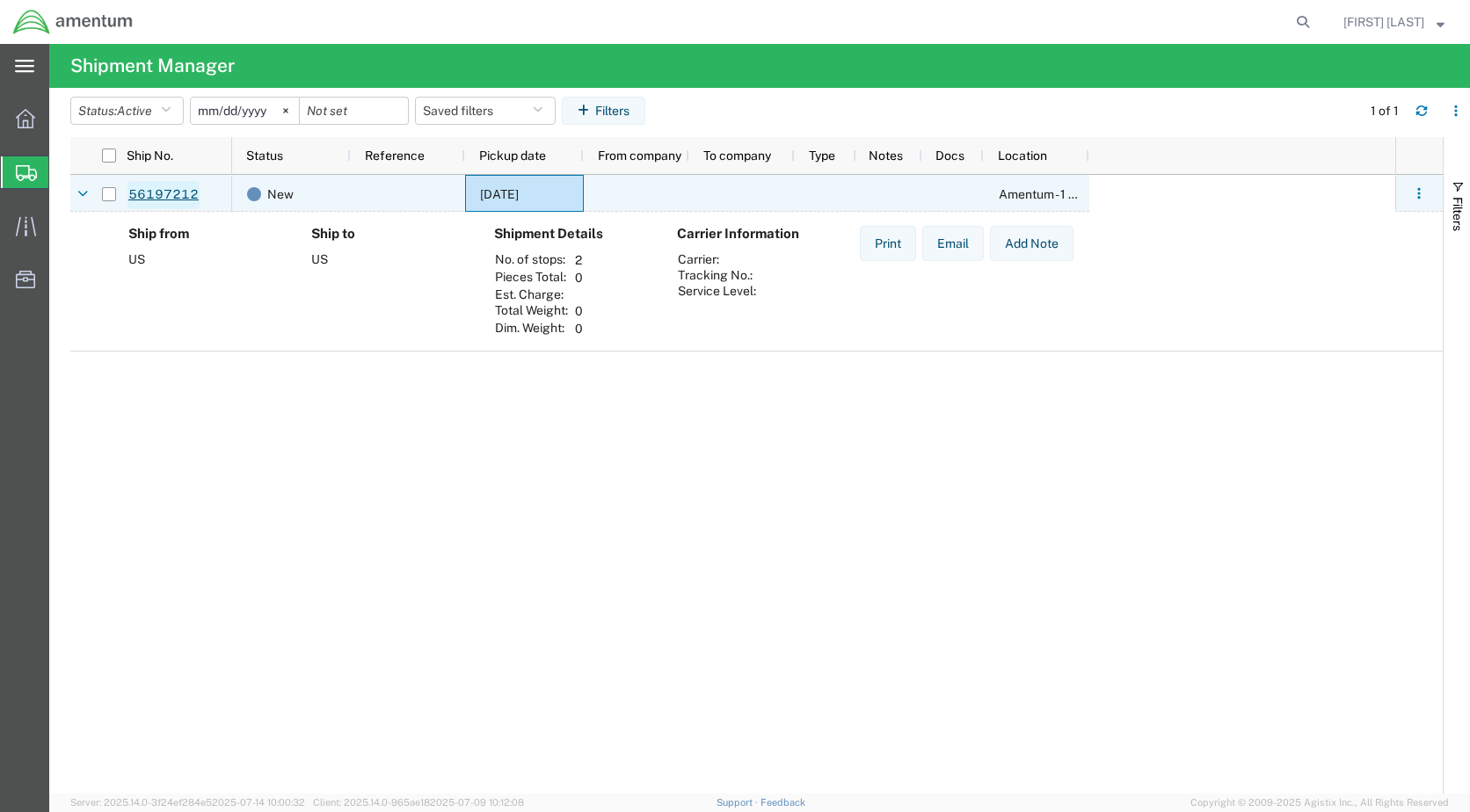 click on "56197212" 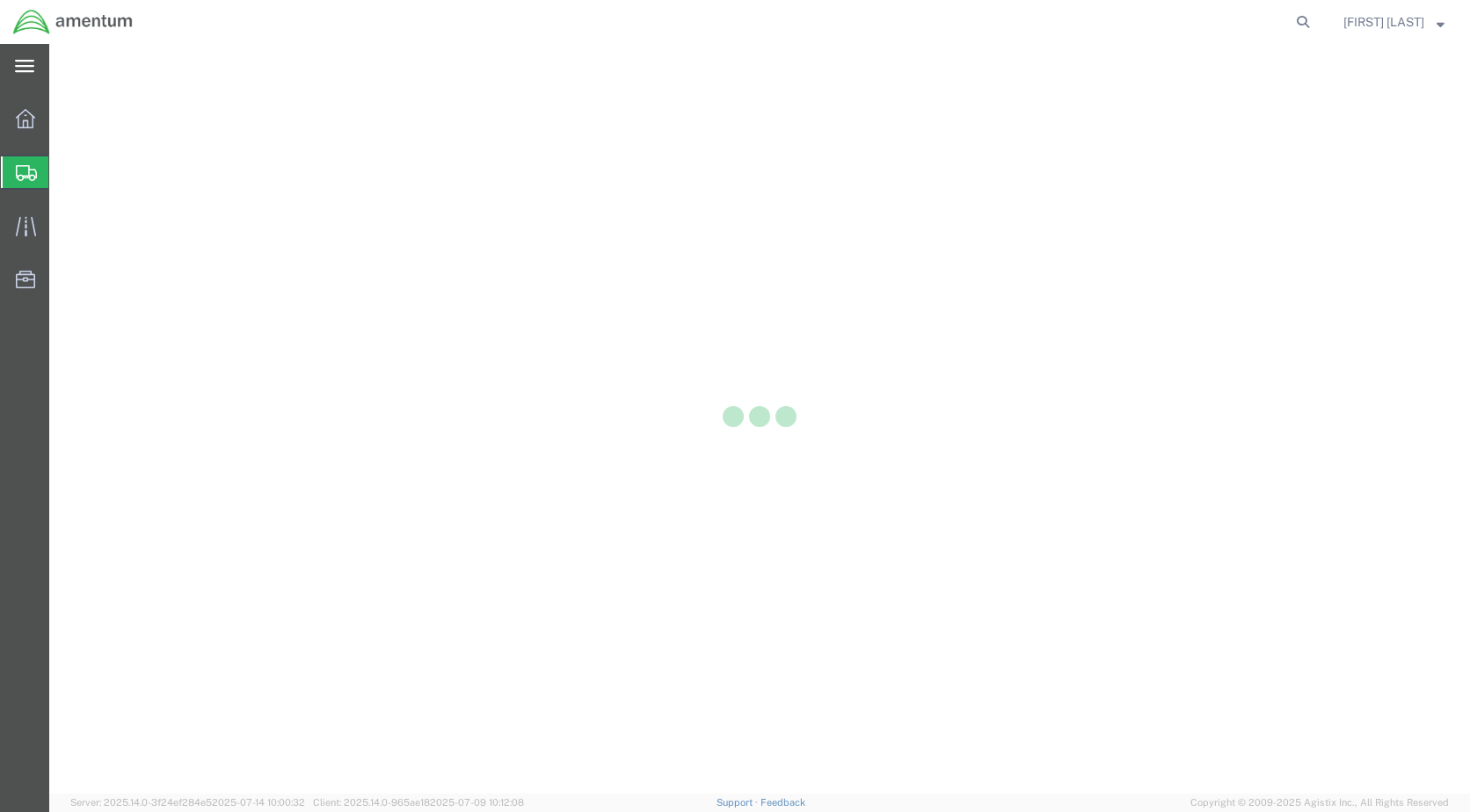 scroll, scrollTop: 0, scrollLeft: 0, axis: both 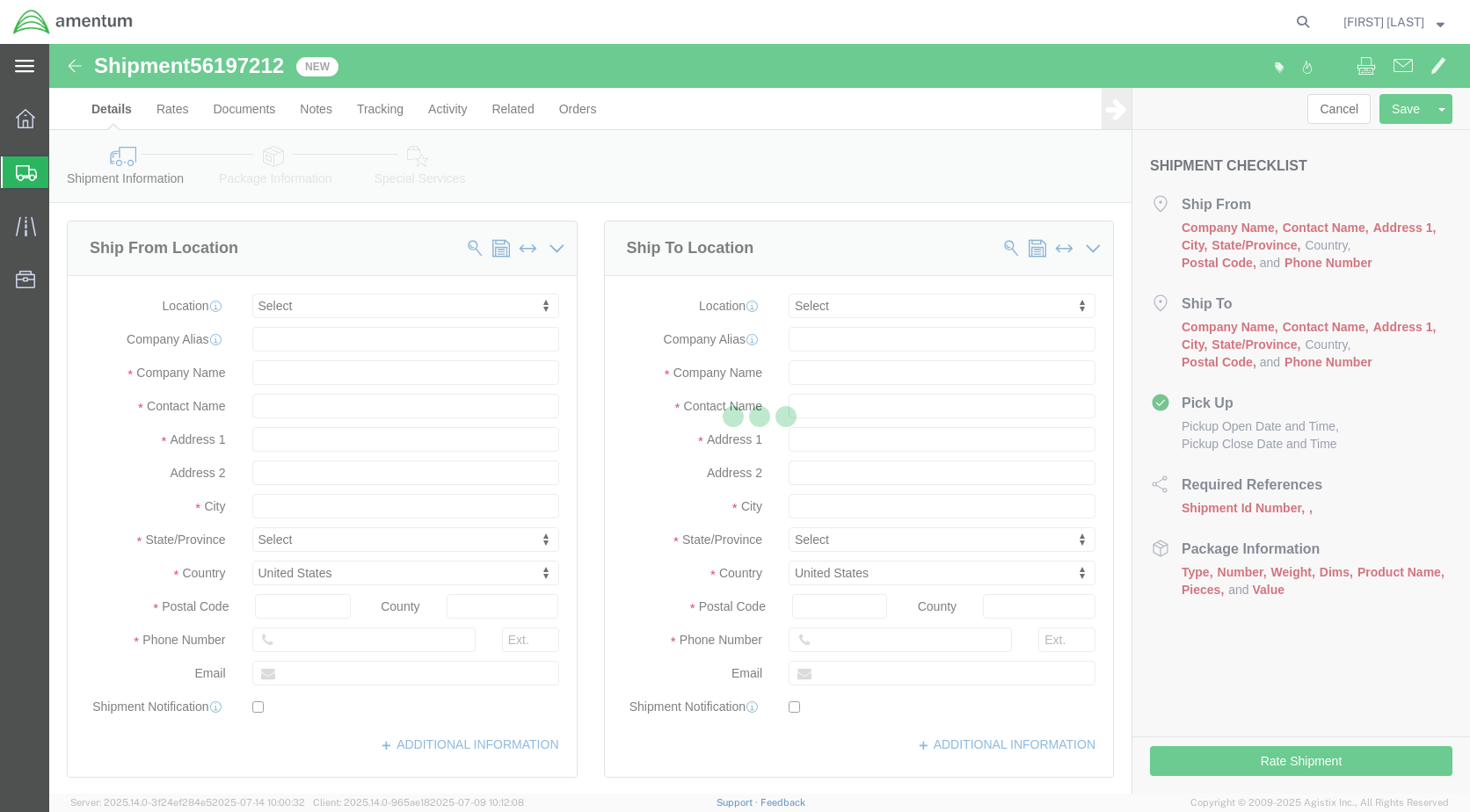 select 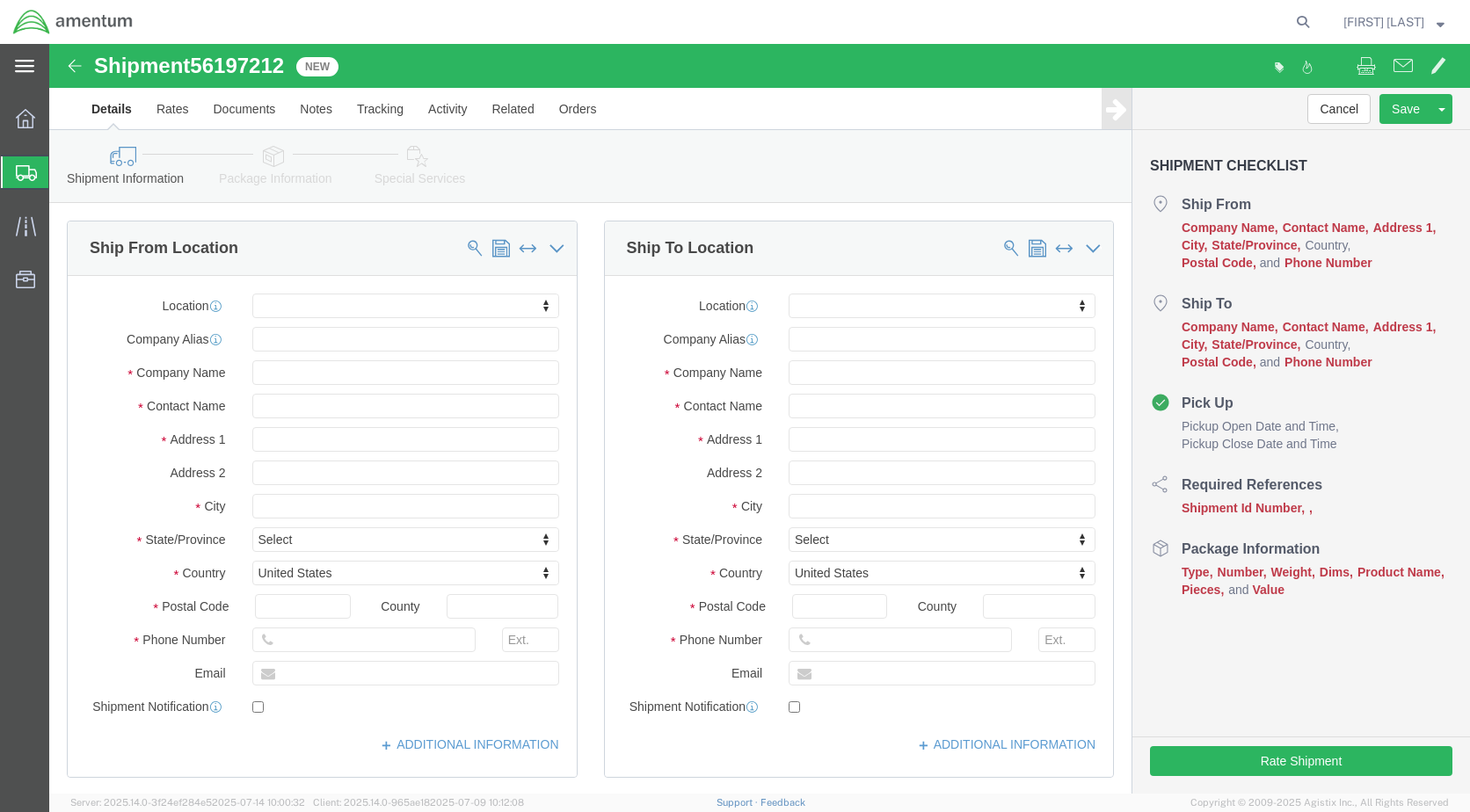 click 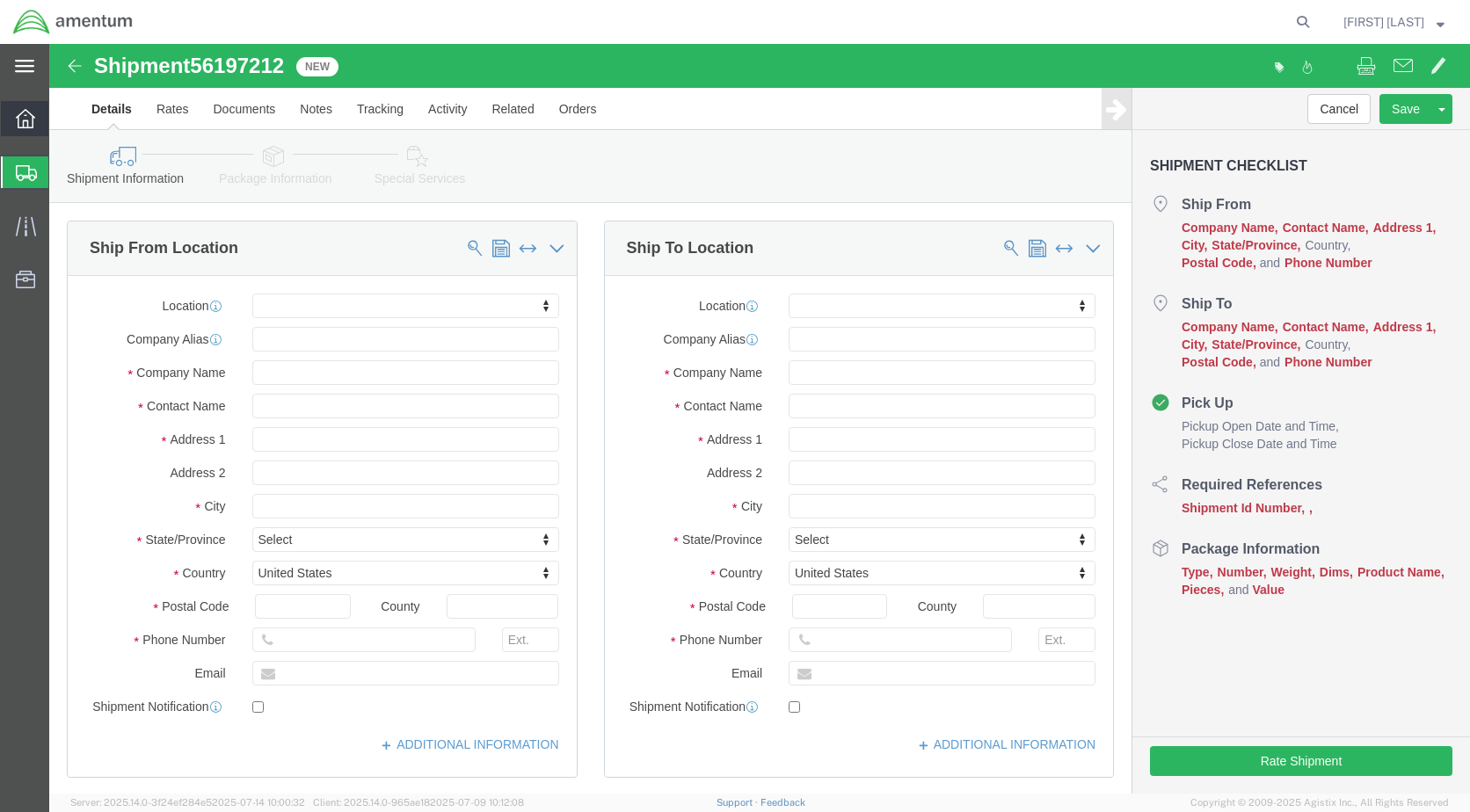 click 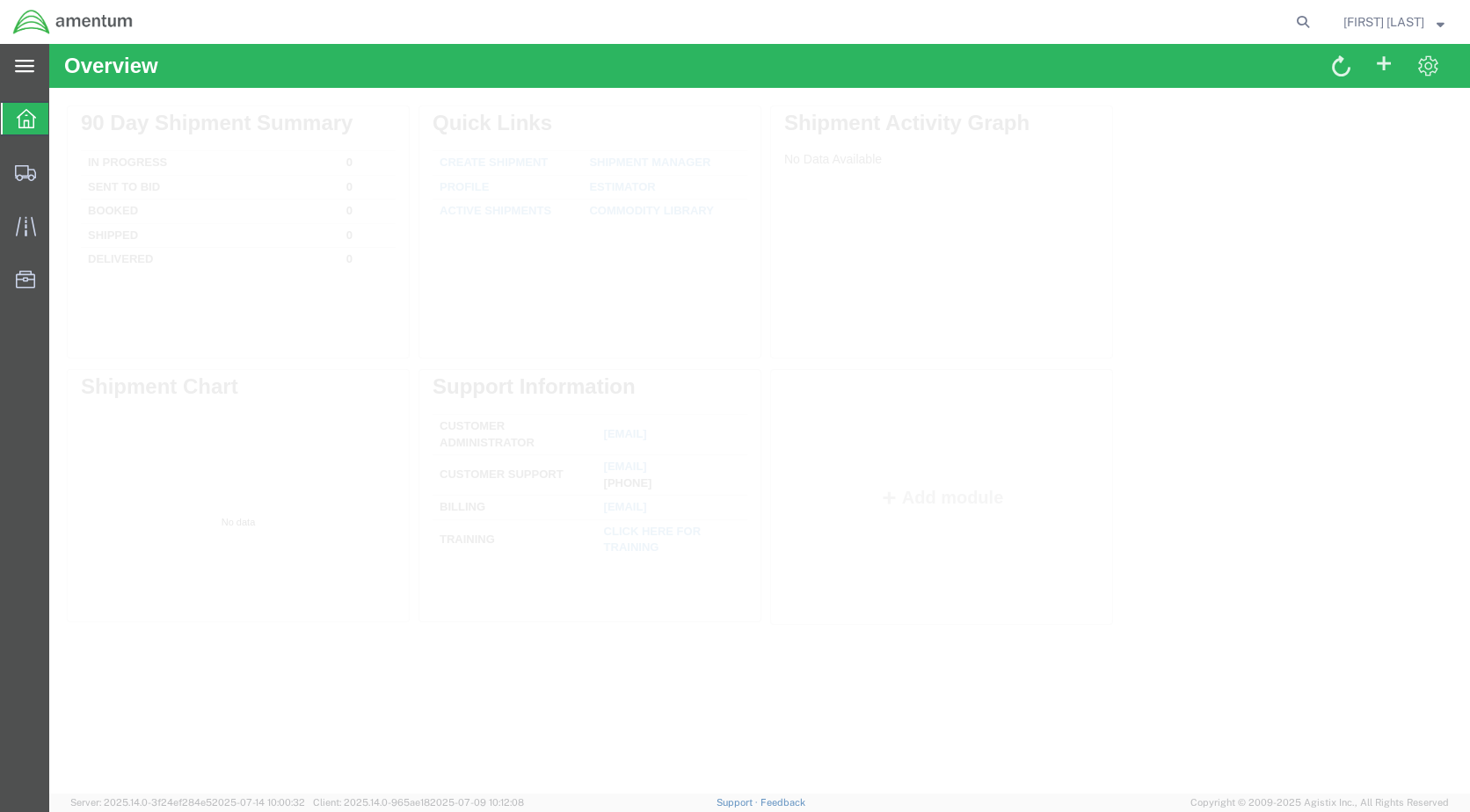 scroll, scrollTop: 0, scrollLeft: 0, axis: both 